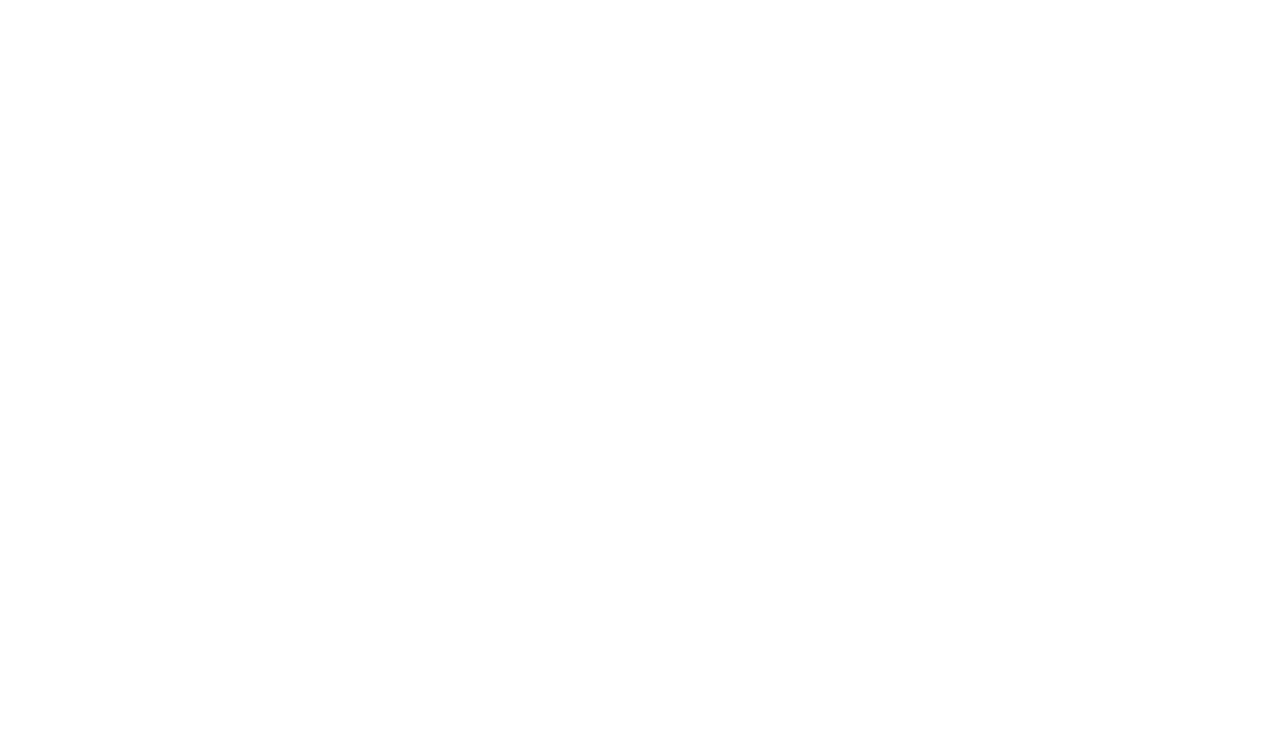 scroll, scrollTop: 0, scrollLeft: 0, axis: both 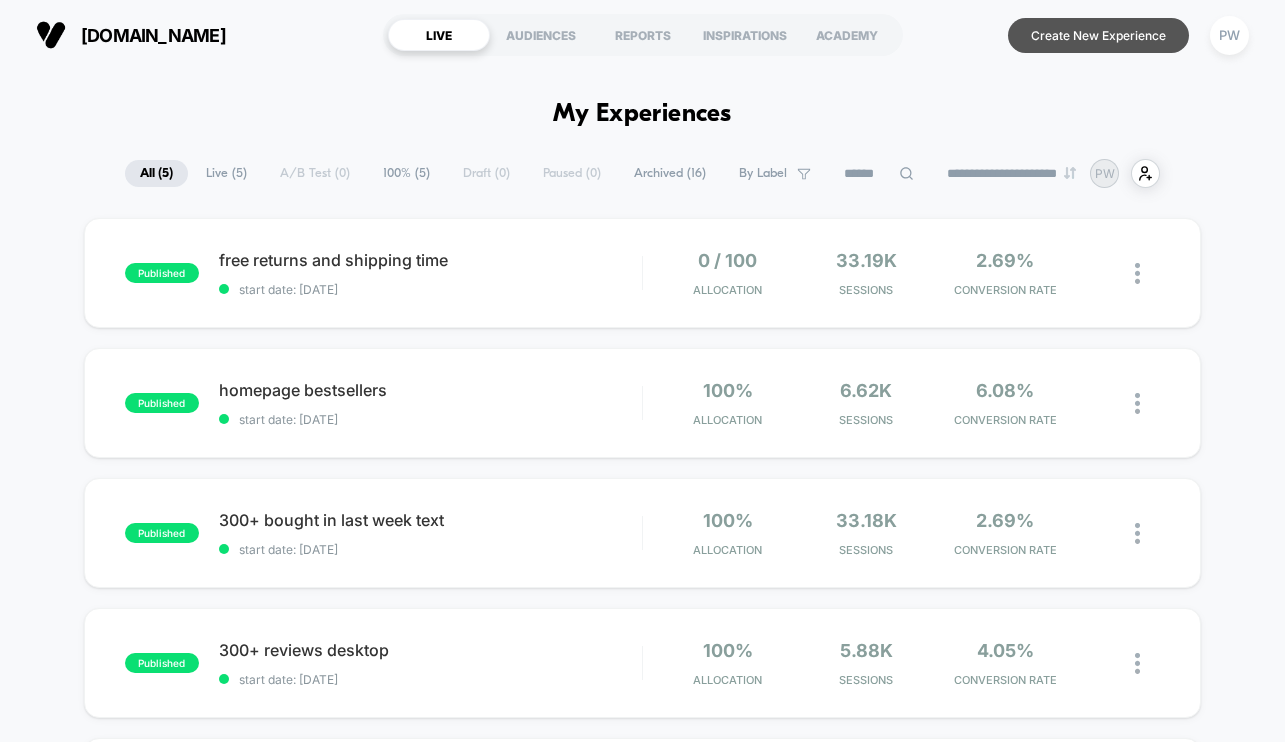 click on "Create New Experience" at bounding box center [1098, 35] 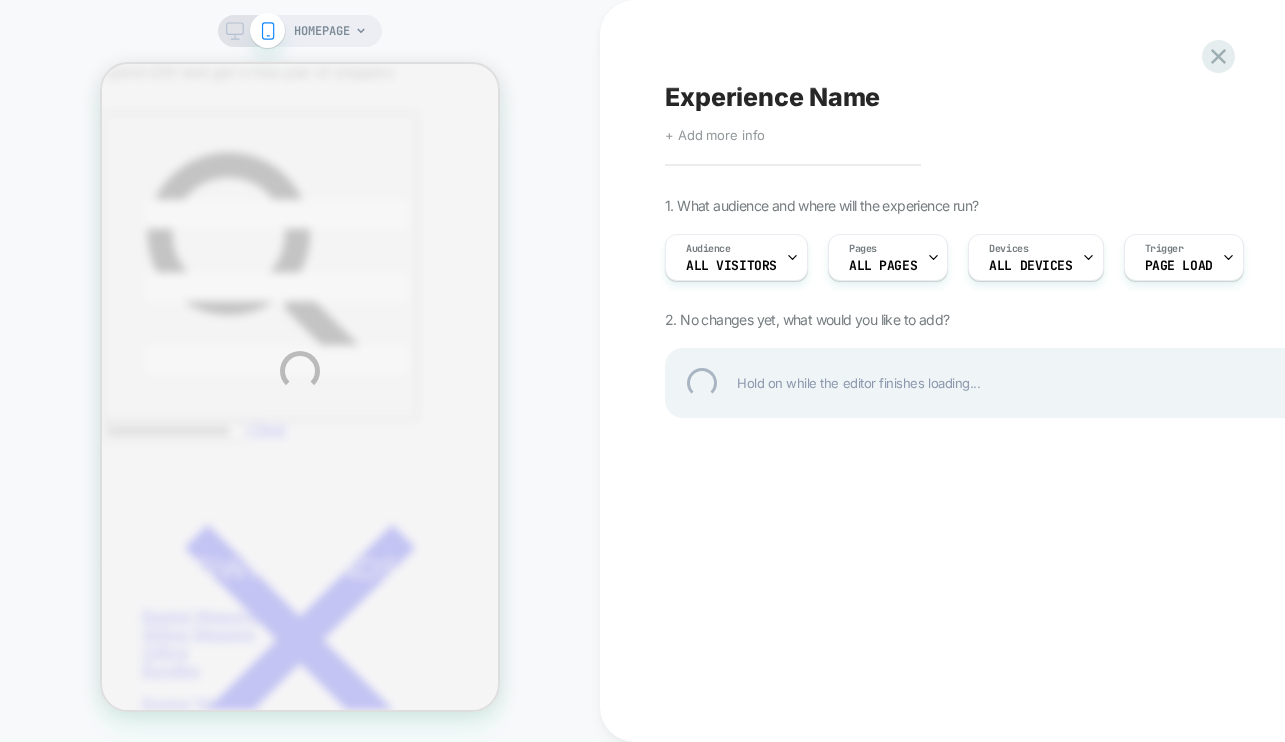 scroll, scrollTop: 0, scrollLeft: 0, axis: both 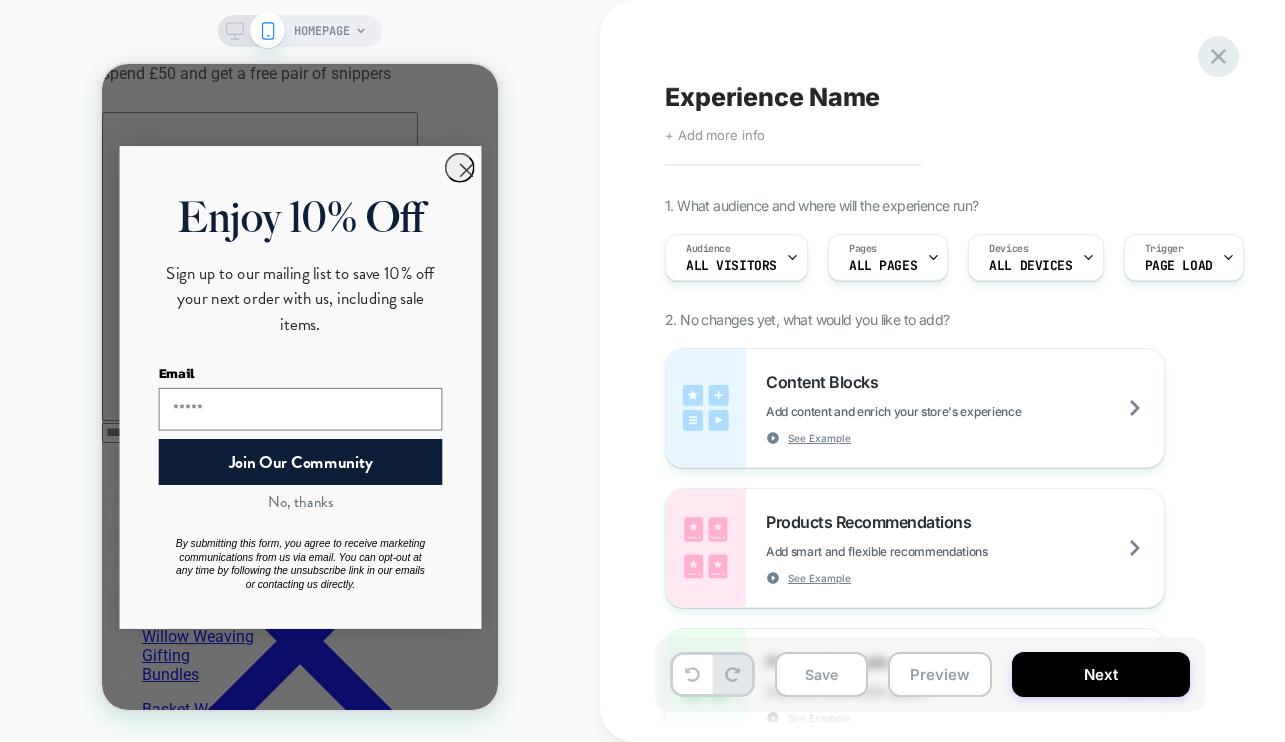 click 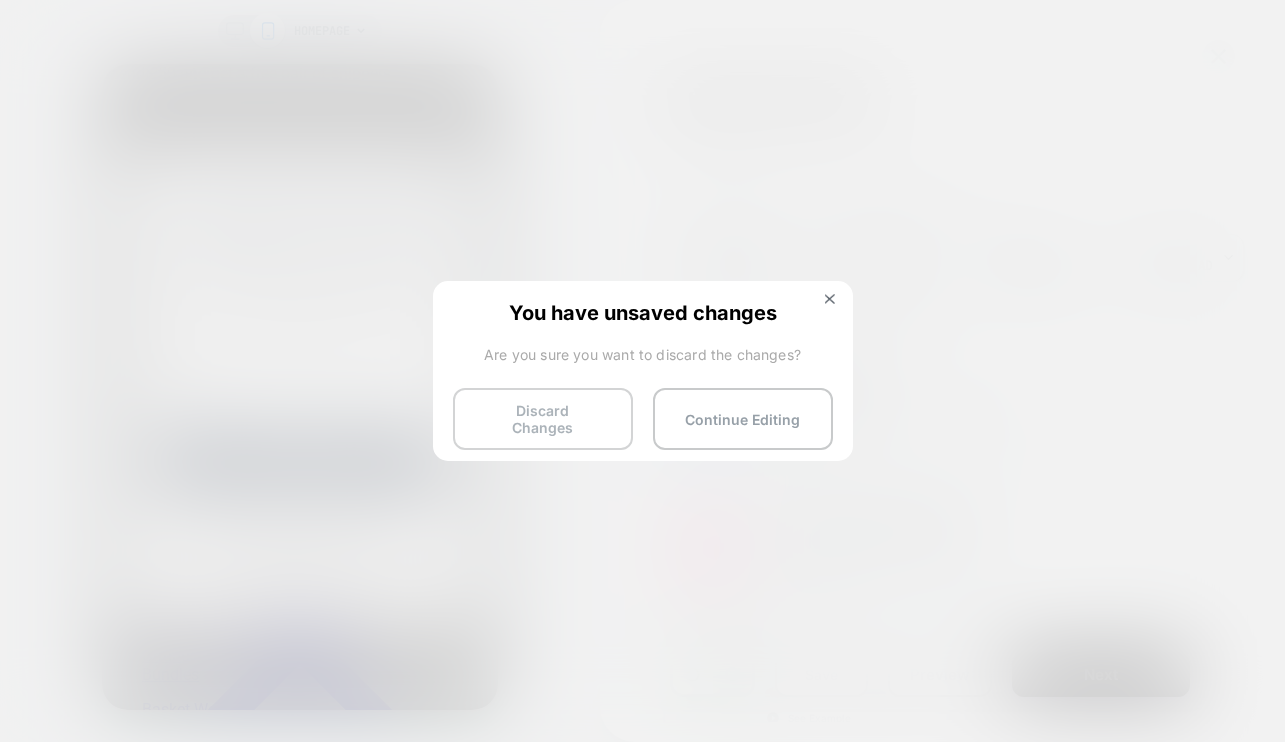 click on "Discard Changes" at bounding box center (543, 419) 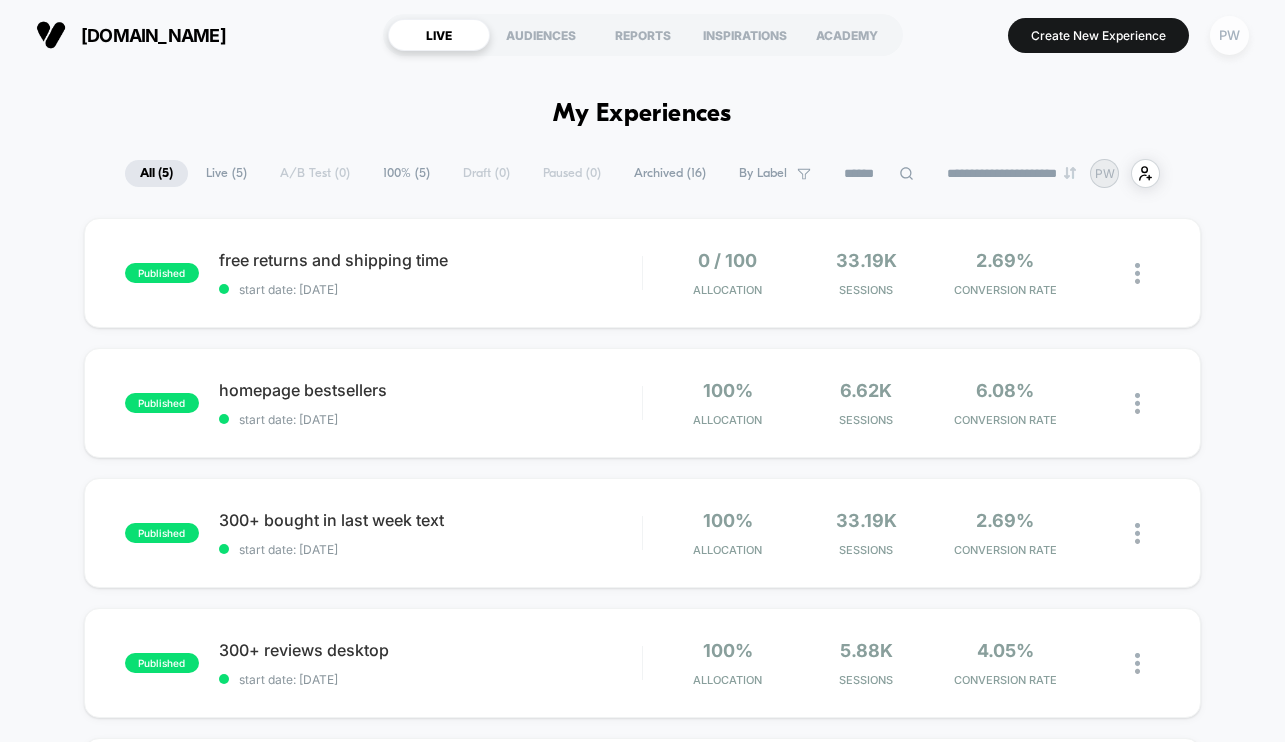 click on "PW" at bounding box center (1229, 35) 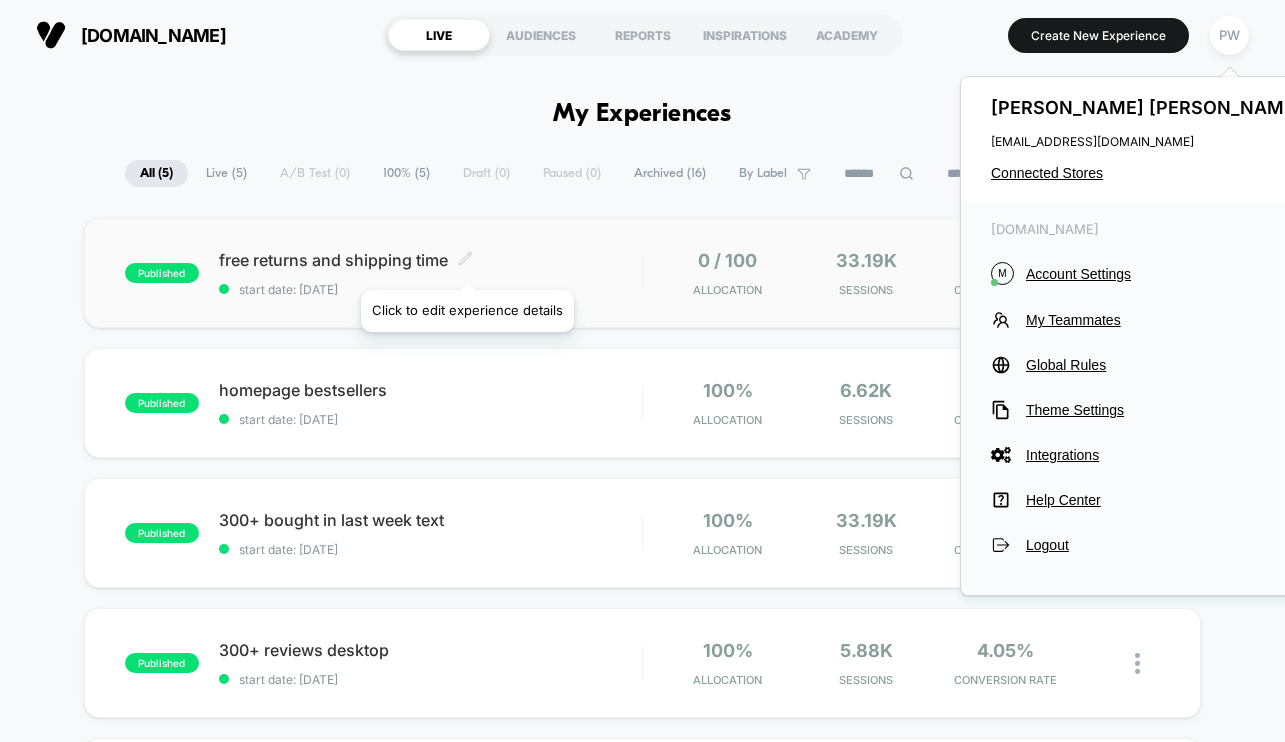 click 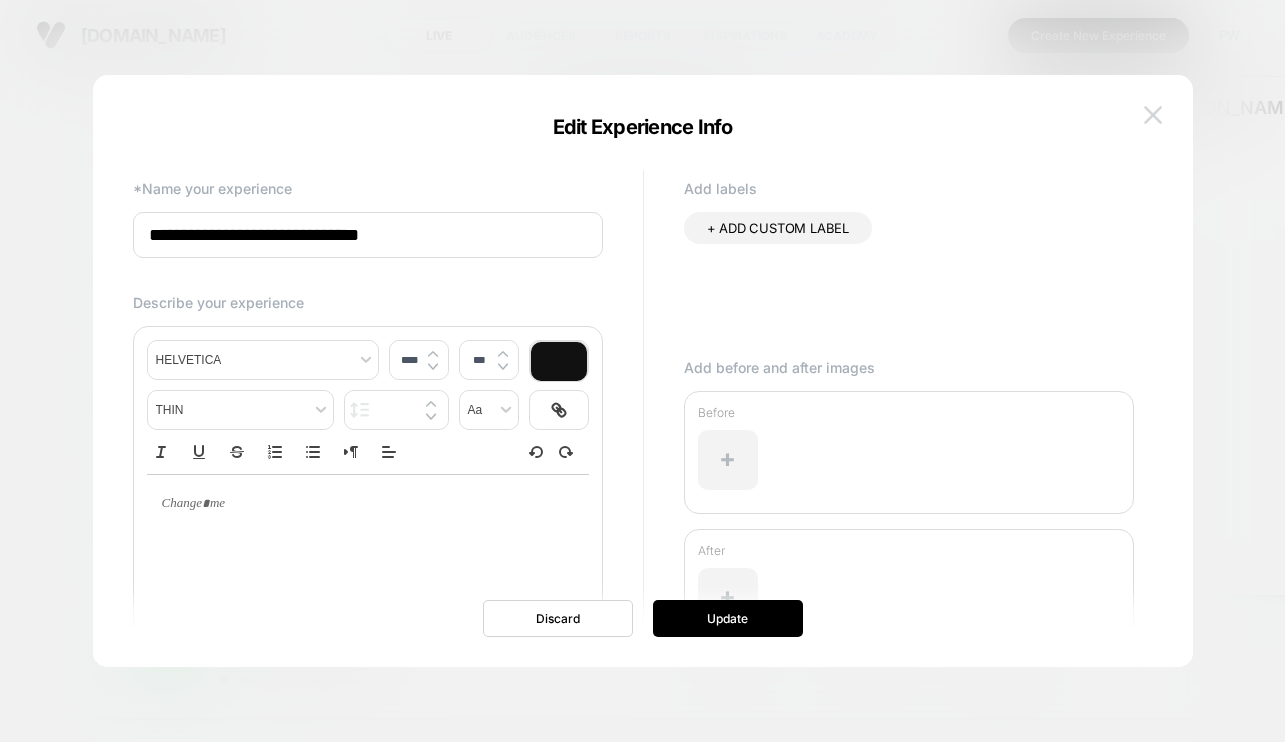 click at bounding box center (1153, 114) 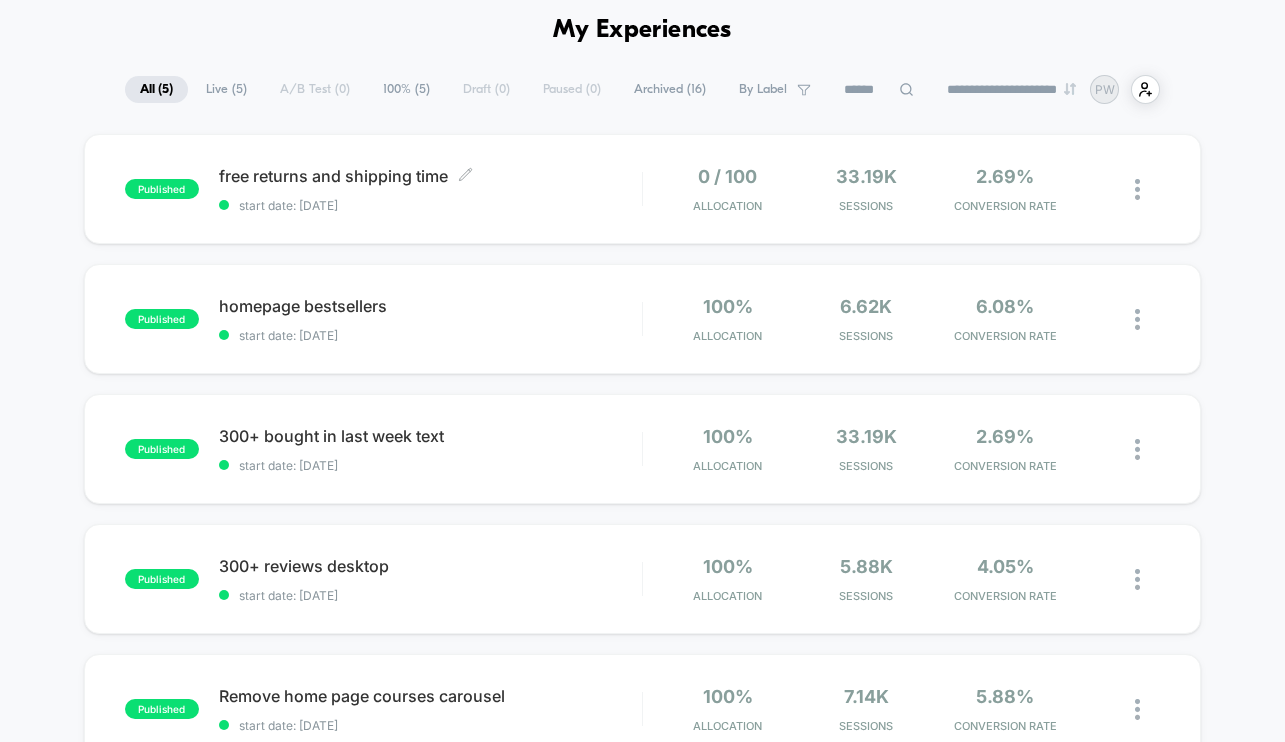 scroll, scrollTop: 0, scrollLeft: 0, axis: both 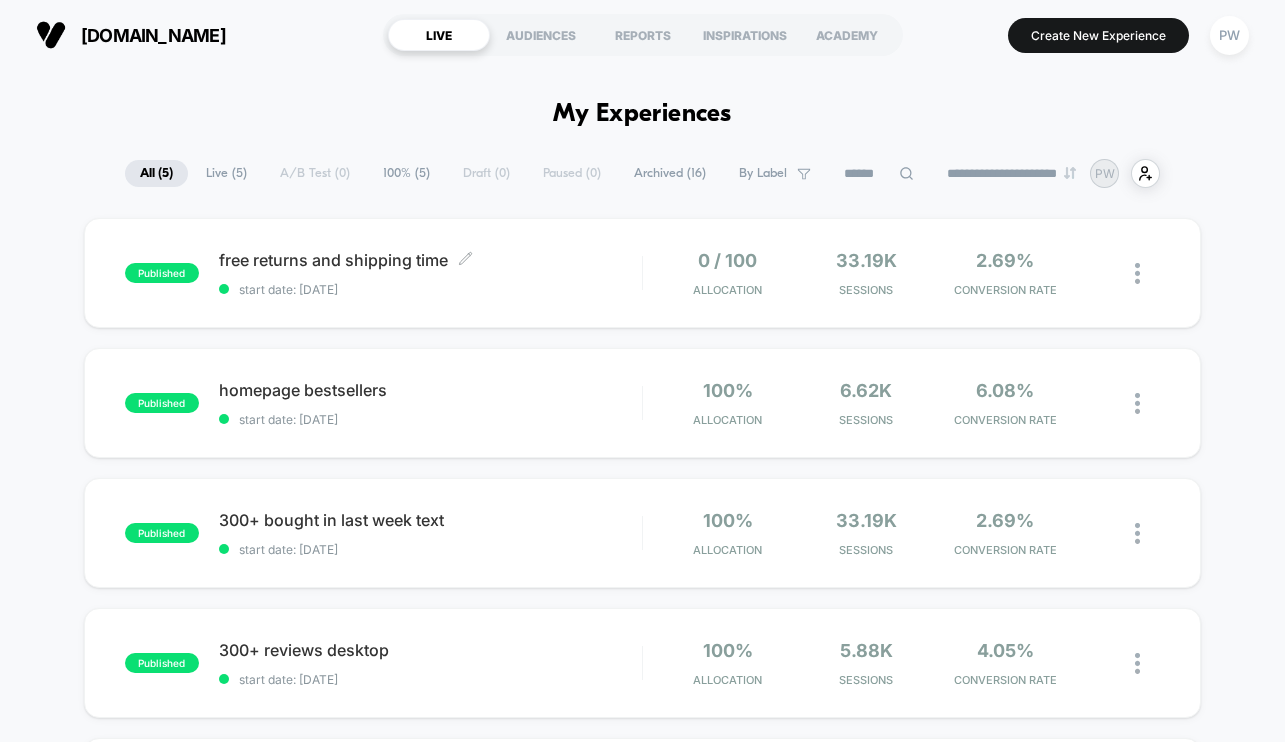 click on "[DOMAIN_NAME]" at bounding box center (153, 35) 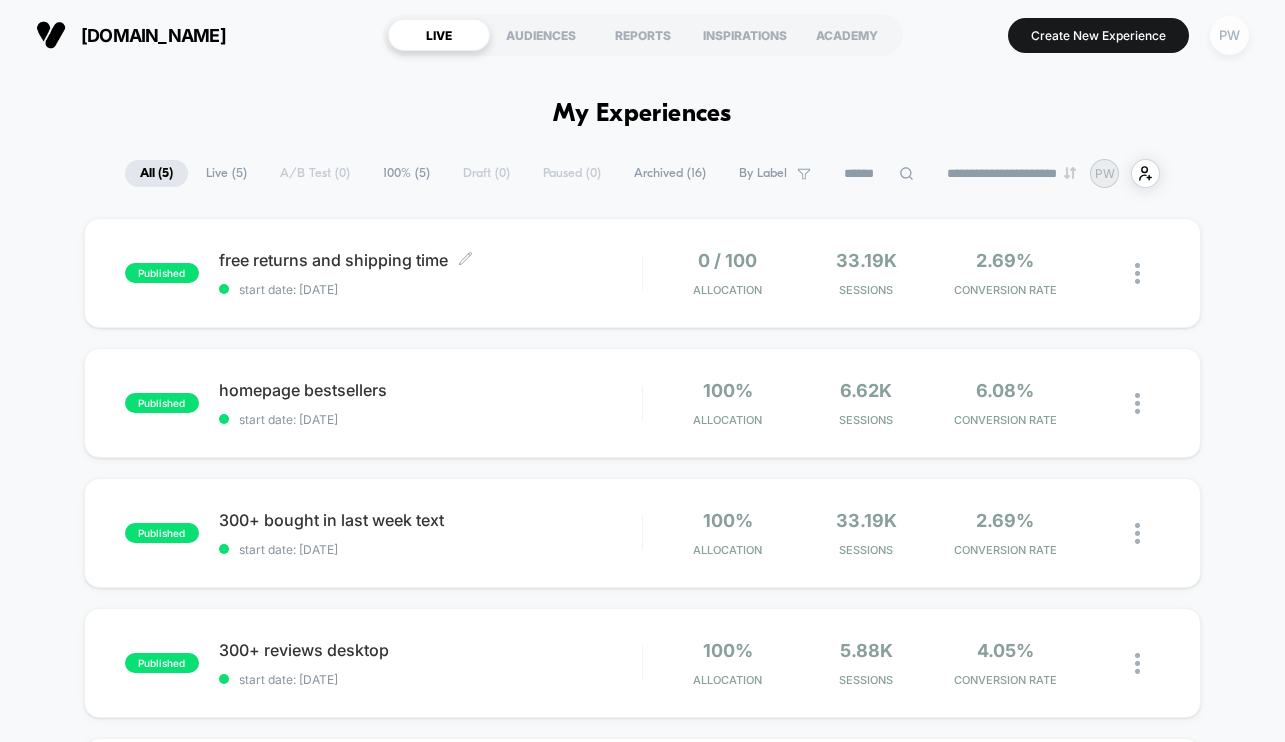 click on "PW" at bounding box center (1229, 35) 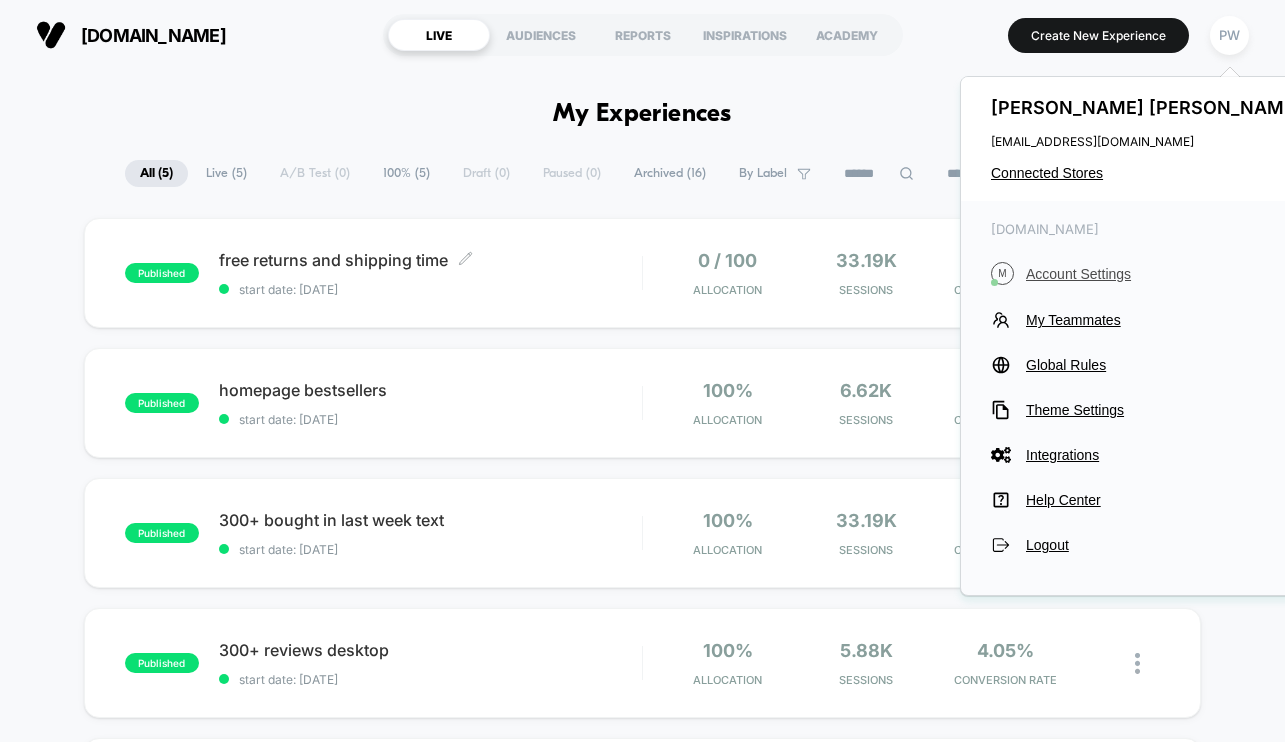 click on "Account Settings" at bounding box center [1166, 274] 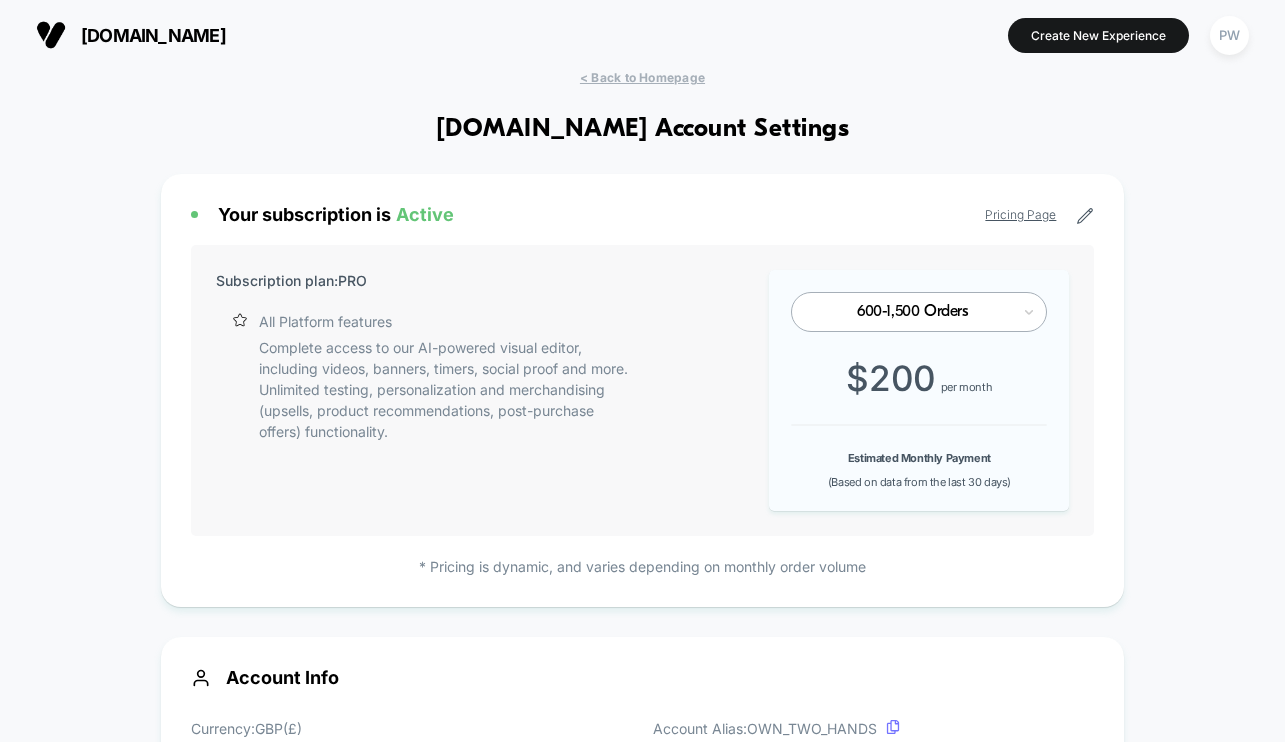 scroll, scrollTop: 270, scrollLeft: 0, axis: vertical 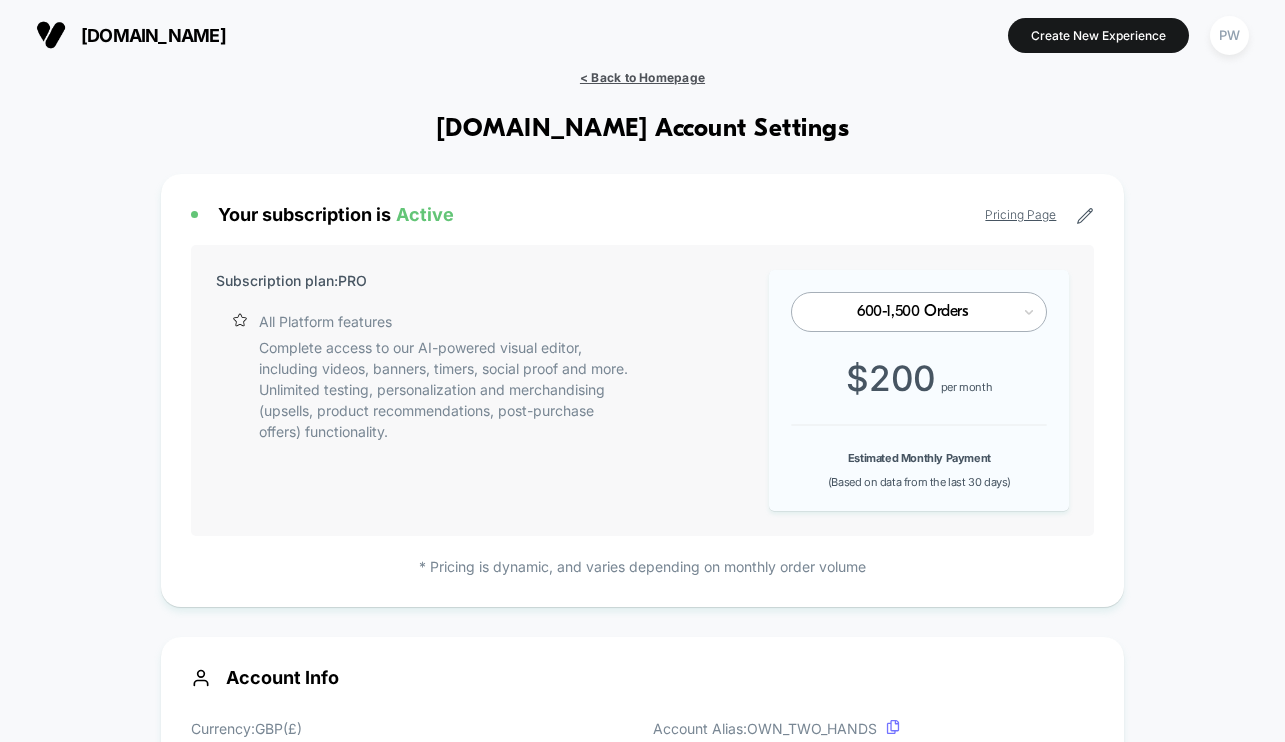 click on "< Back to Homepage" at bounding box center [642, 77] 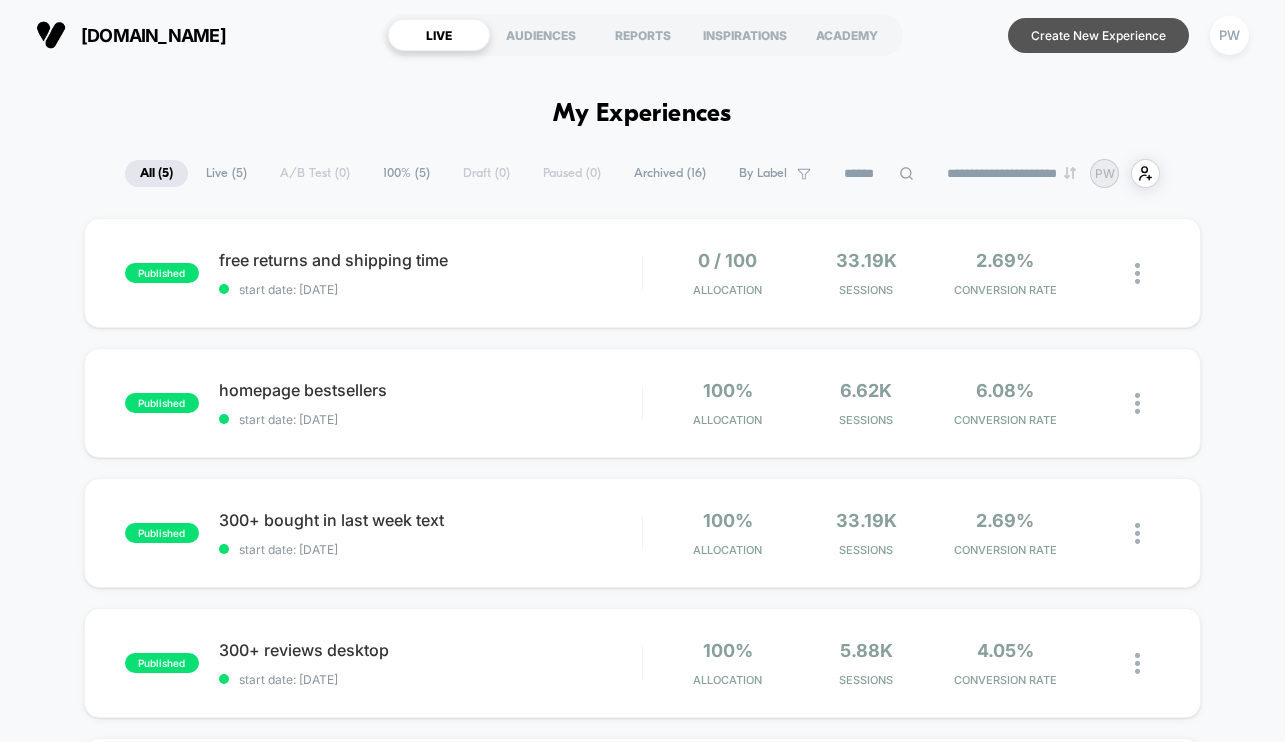 click on "Create New Experience" at bounding box center (1098, 35) 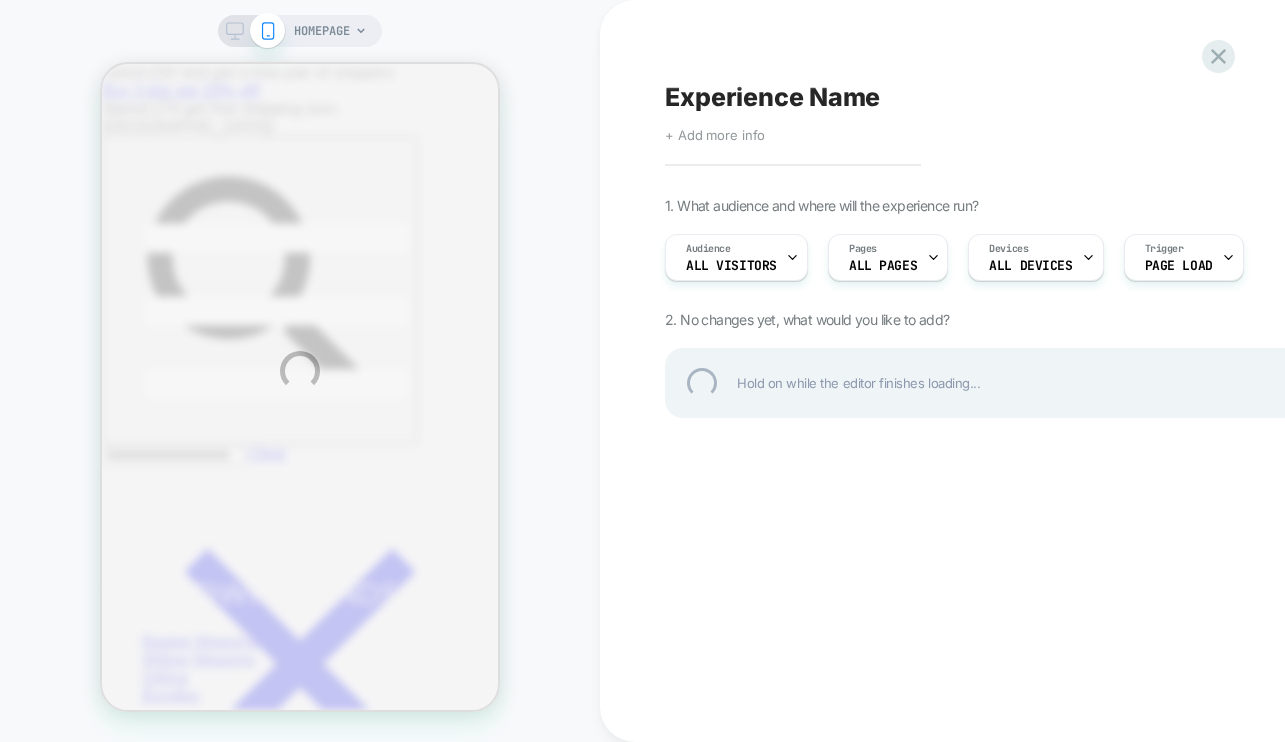 scroll, scrollTop: 0, scrollLeft: 0, axis: both 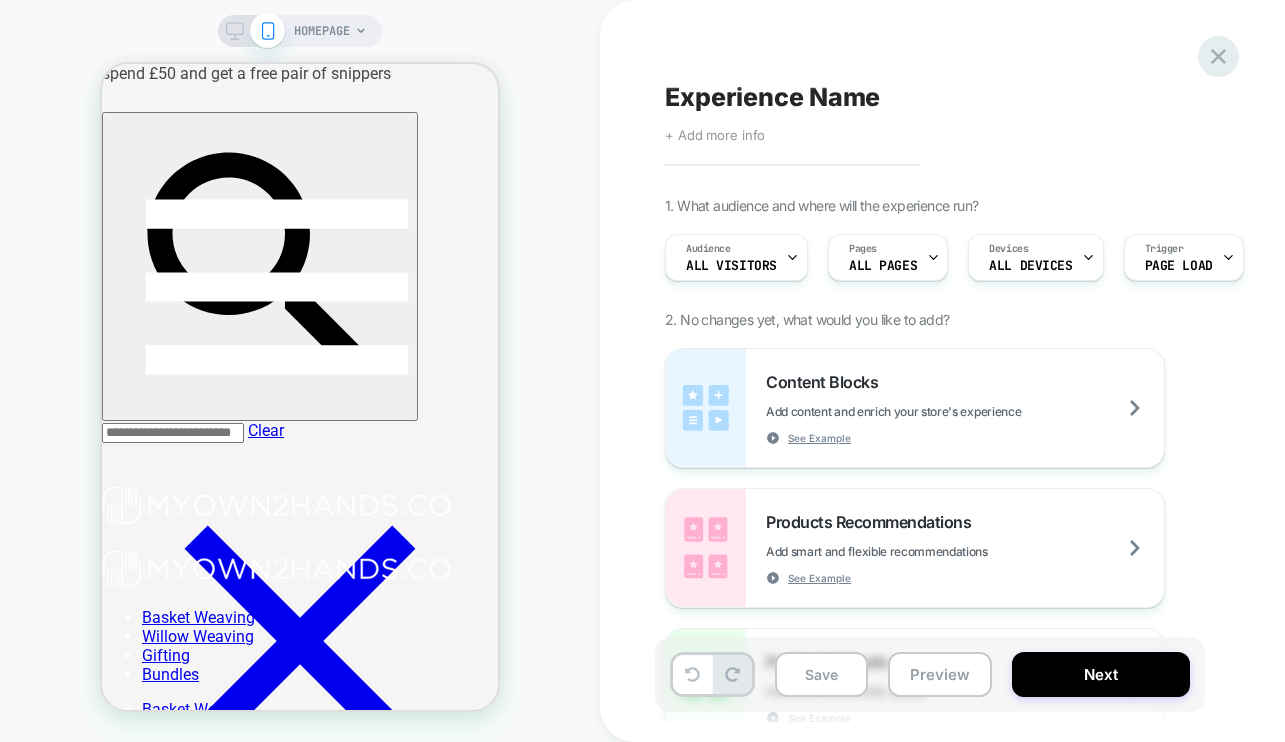 click 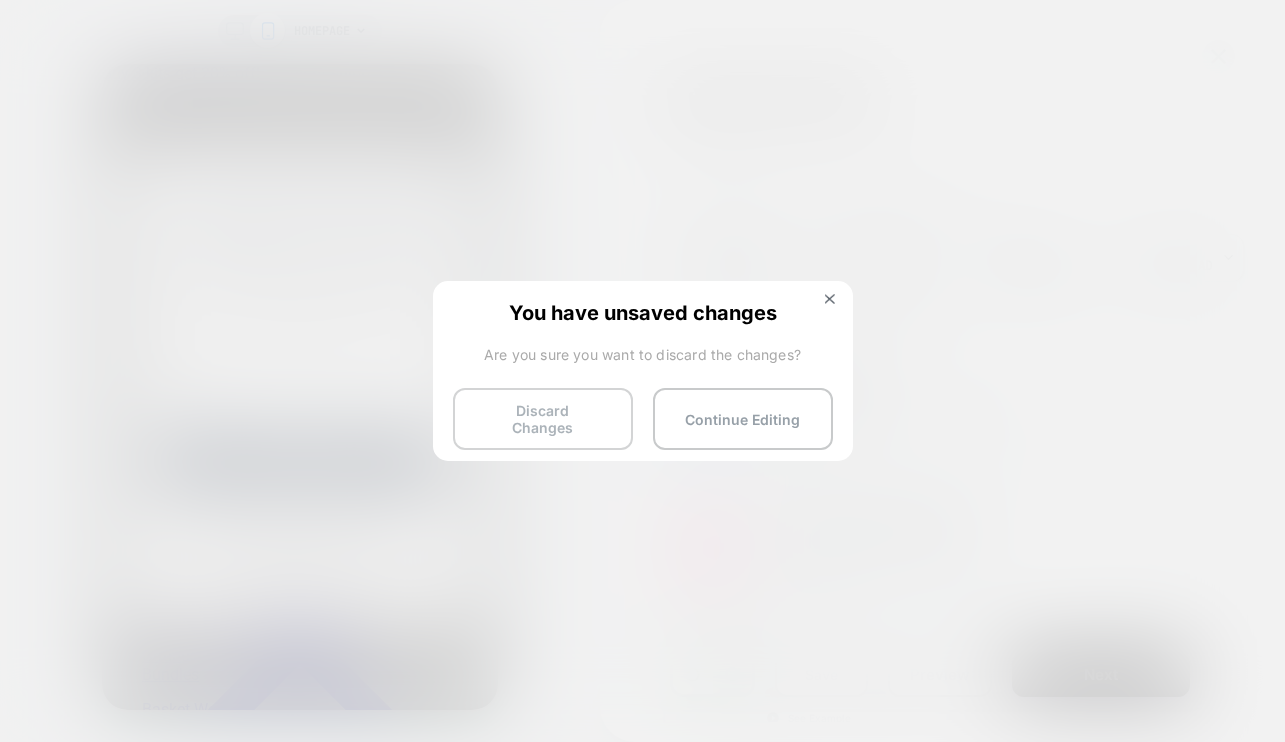 click on "Discard Changes" at bounding box center [543, 419] 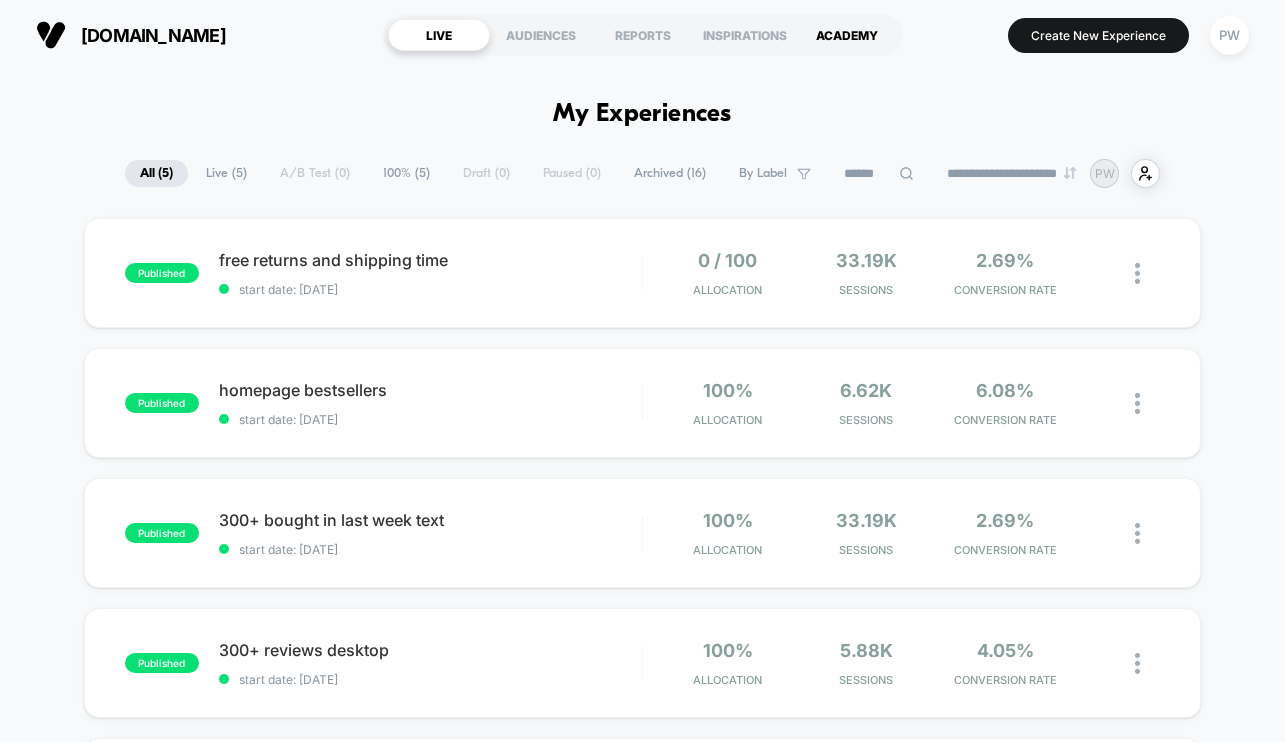 click on "ACADEMY" at bounding box center [847, 35] 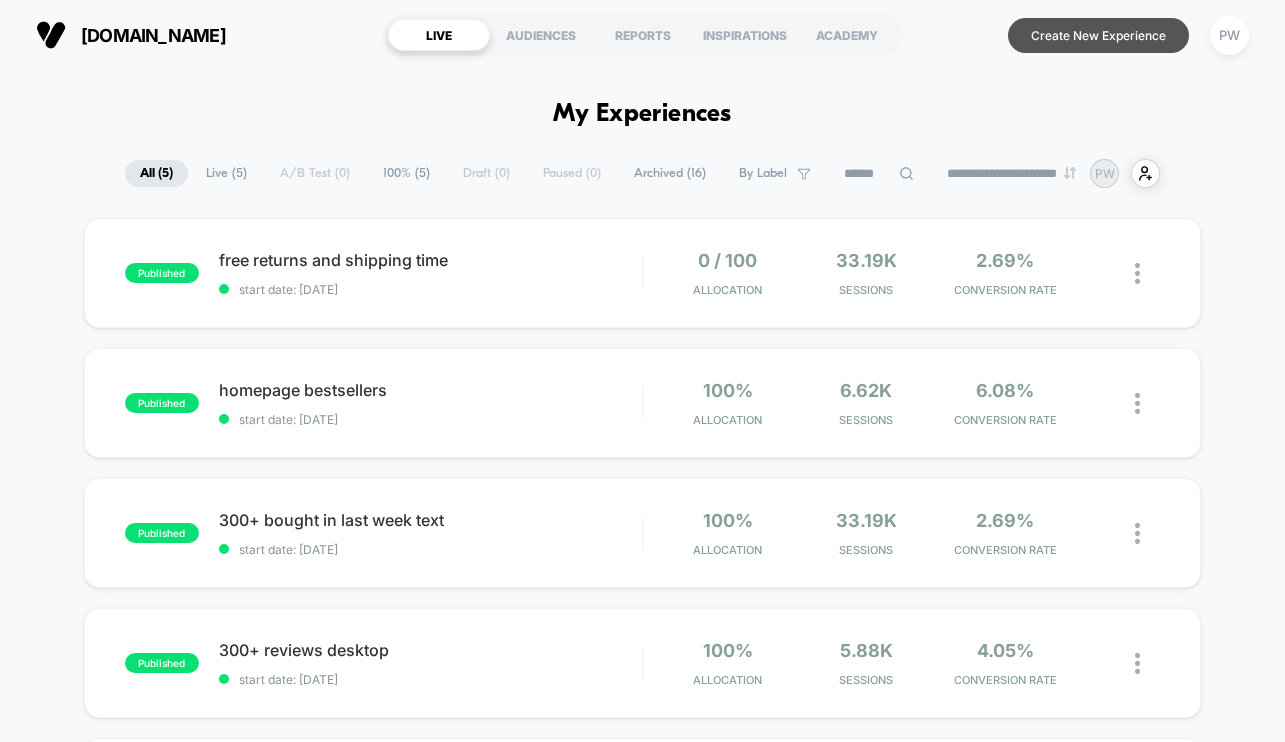 click on "Create New Experience" at bounding box center [1098, 35] 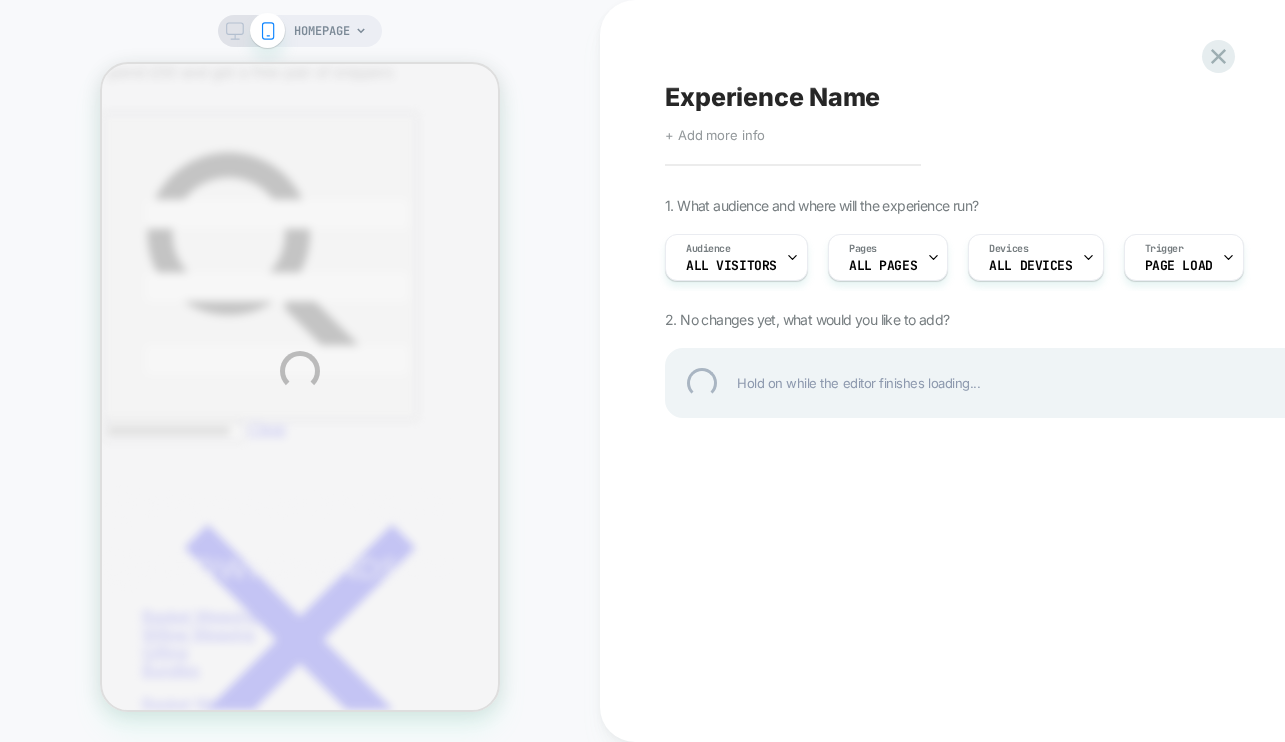 scroll, scrollTop: 0, scrollLeft: 0, axis: both 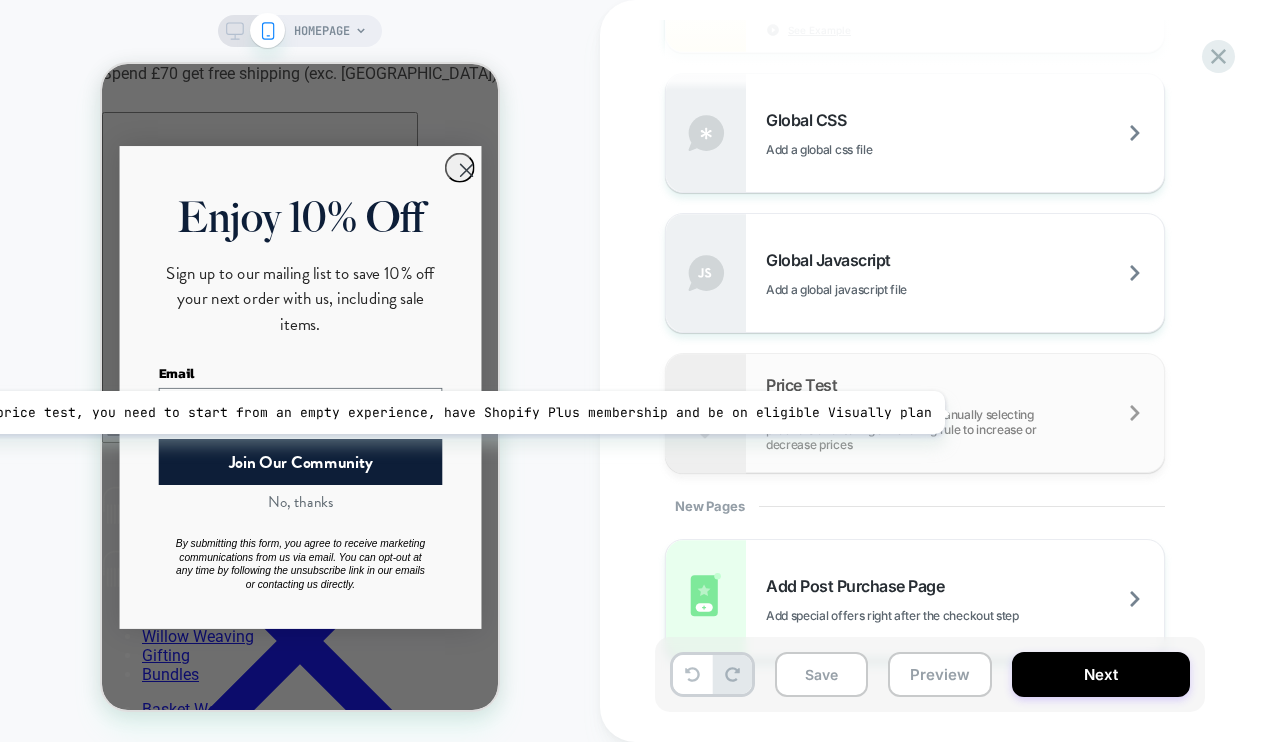 click on "Request a pricing test by either manually selecting products or creating a matching rule to increase or decrease prices" at bounding box center (965, 429) 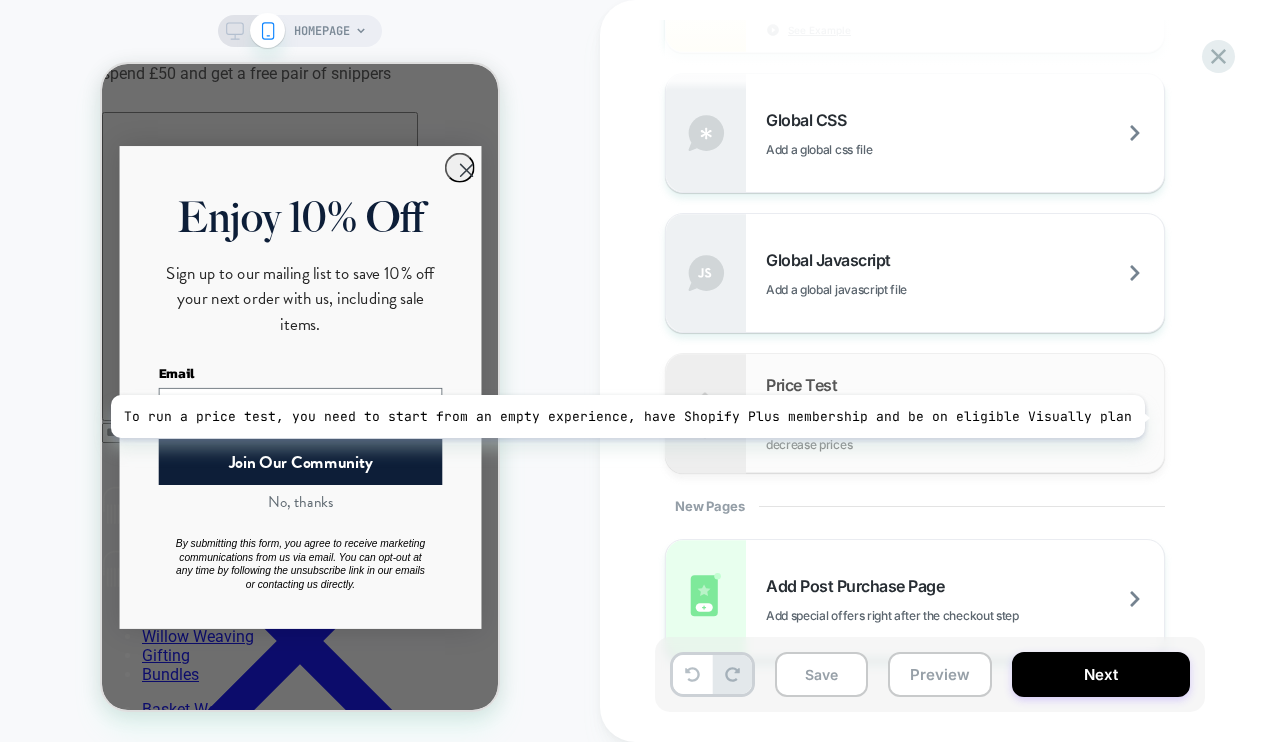 click on "Request a pricing test by either manually selecting products or creating a matching rule to increase or decrease prices" at bounding box center [965, 429] 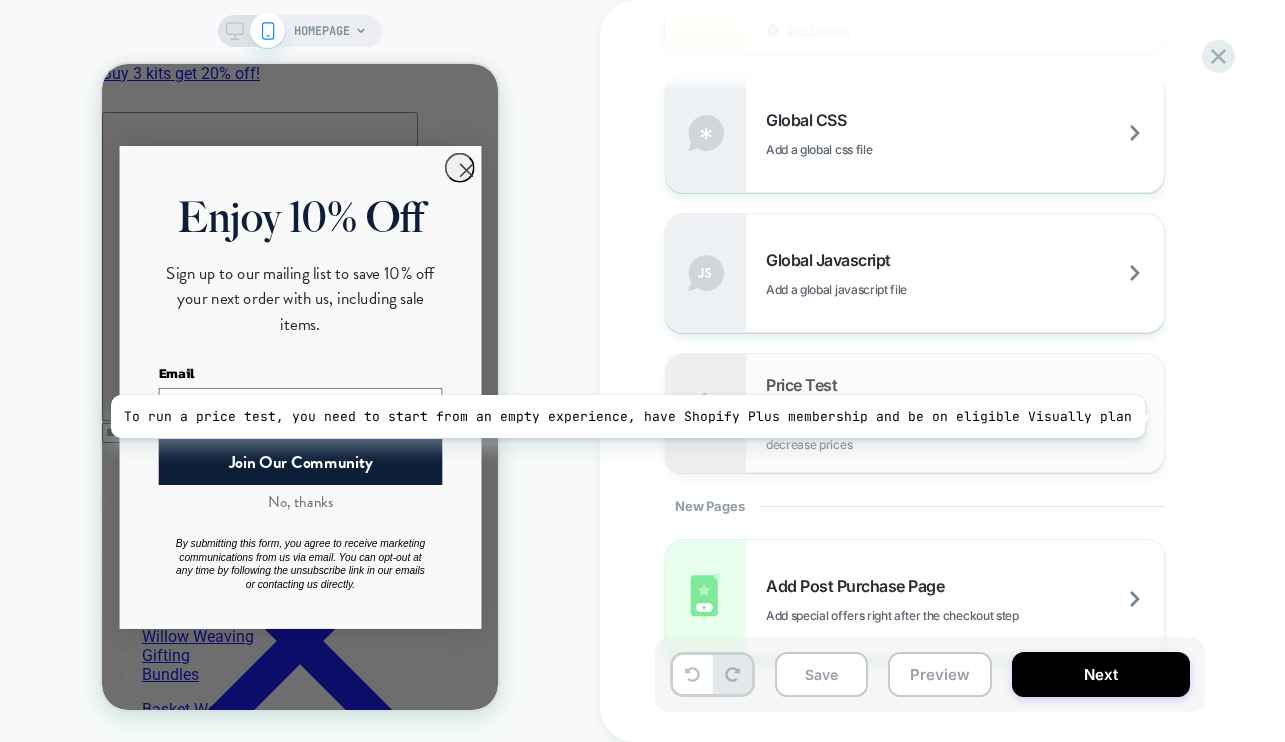 click on "Request a pricing test by either manually selecting products or creating a matching rule to increase or decrease prices" at bounding box center [965, 429] 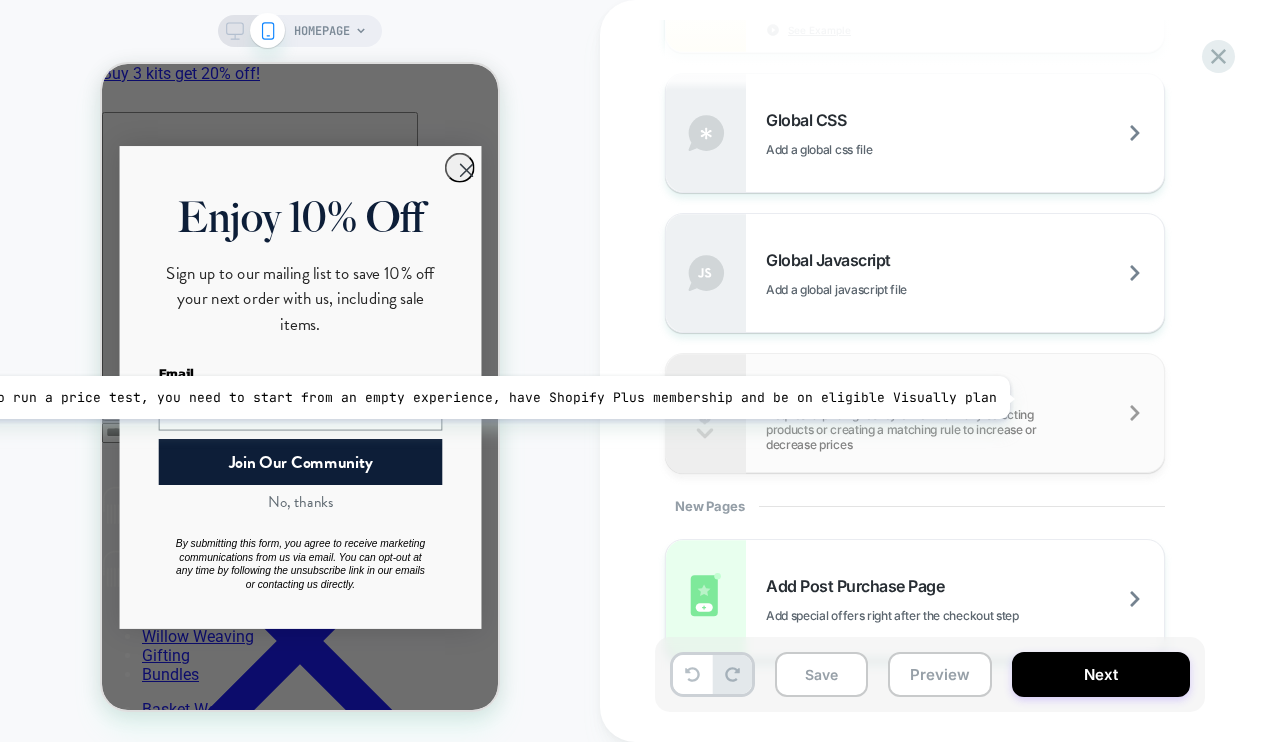 click on "Price Test Request a pricing test by either manually selecting products or creating a matching rule to increase or decrease prices" at bounding box center (965, 413) 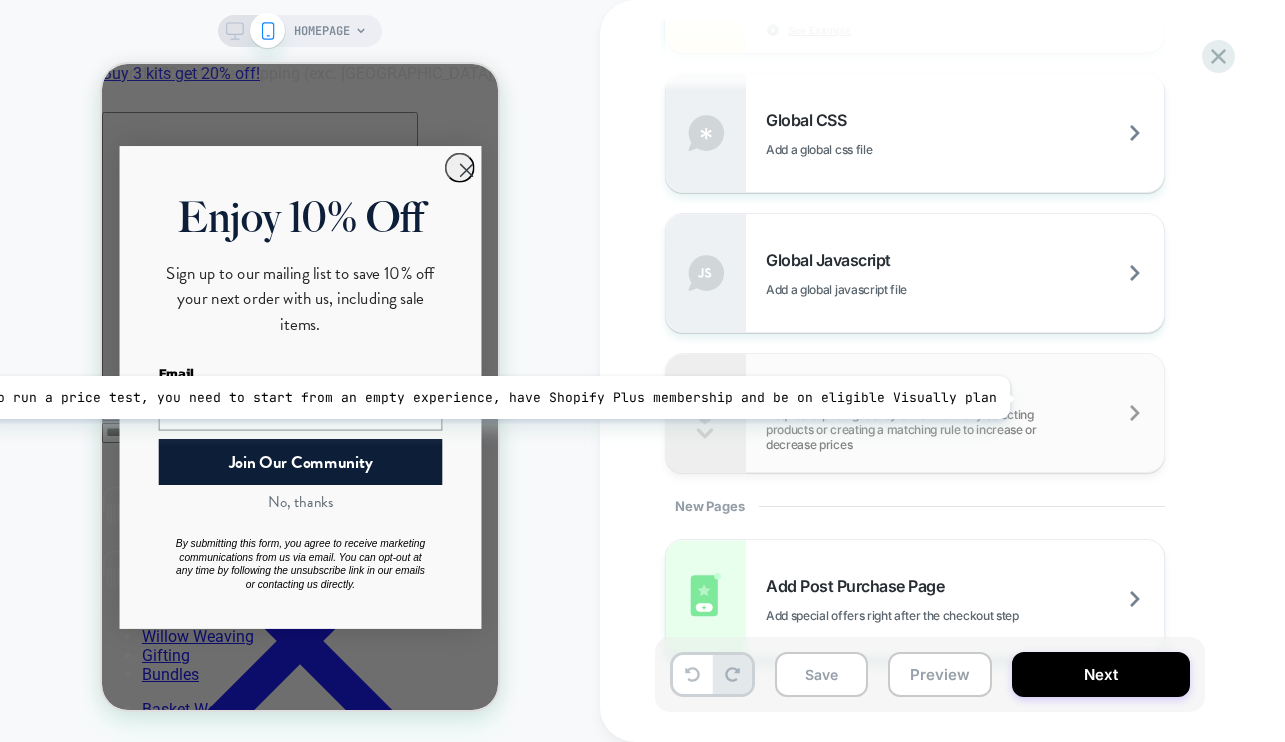 click on "Price Test Request a pricing test by either manually selecting products or creating a matching rule to increase or decrease prices" at bounding box center (965, 413) 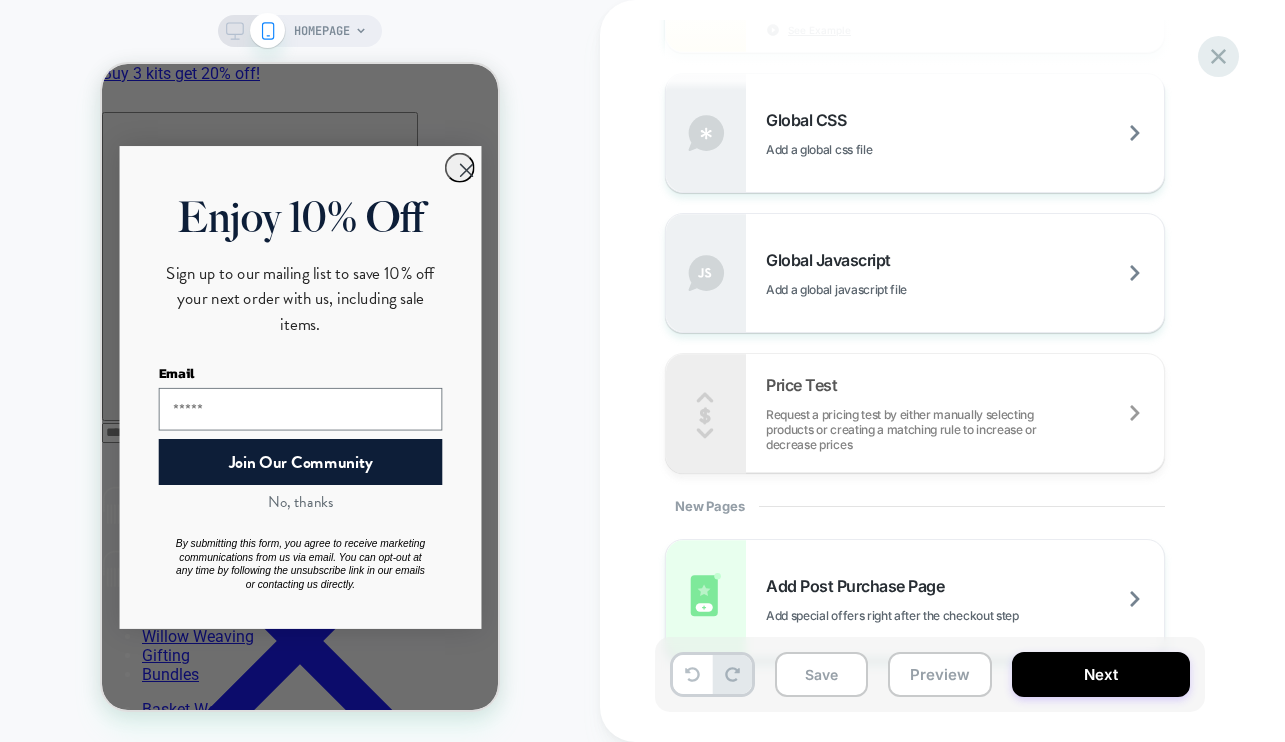 click 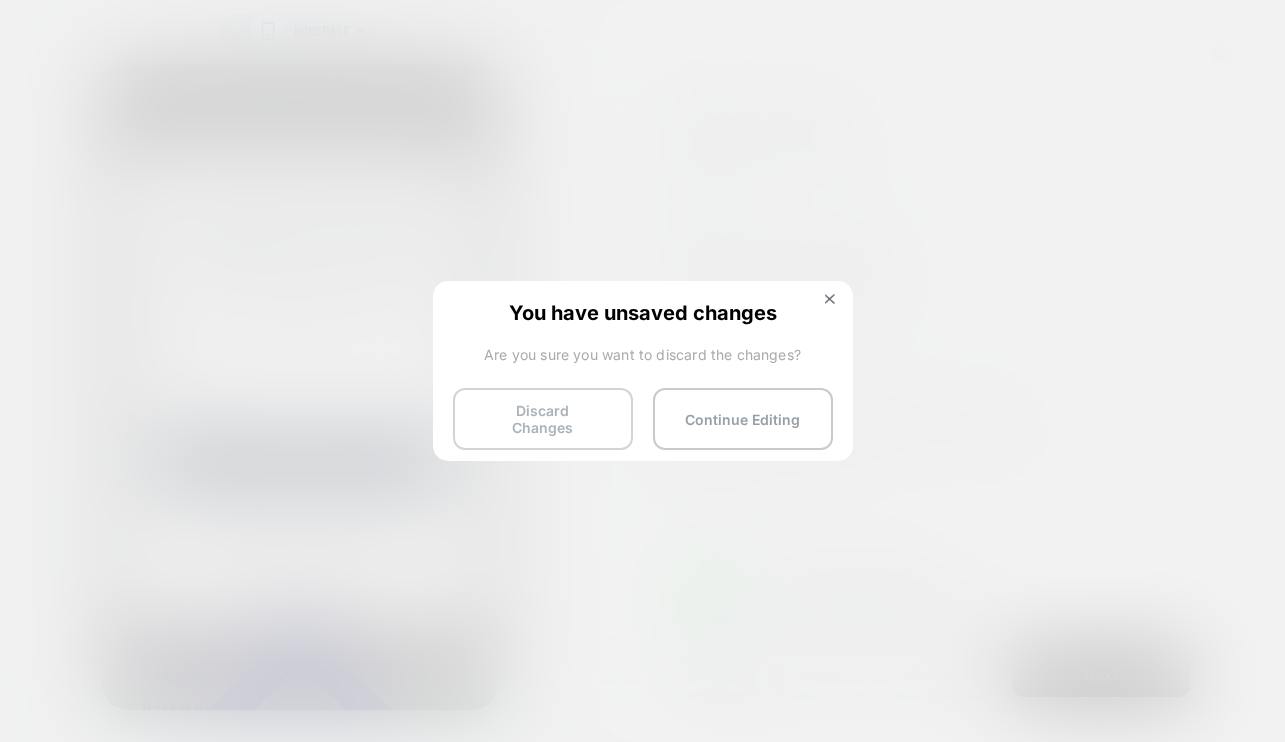 click on "Discard Changes" at bounding box center [543, 419] 